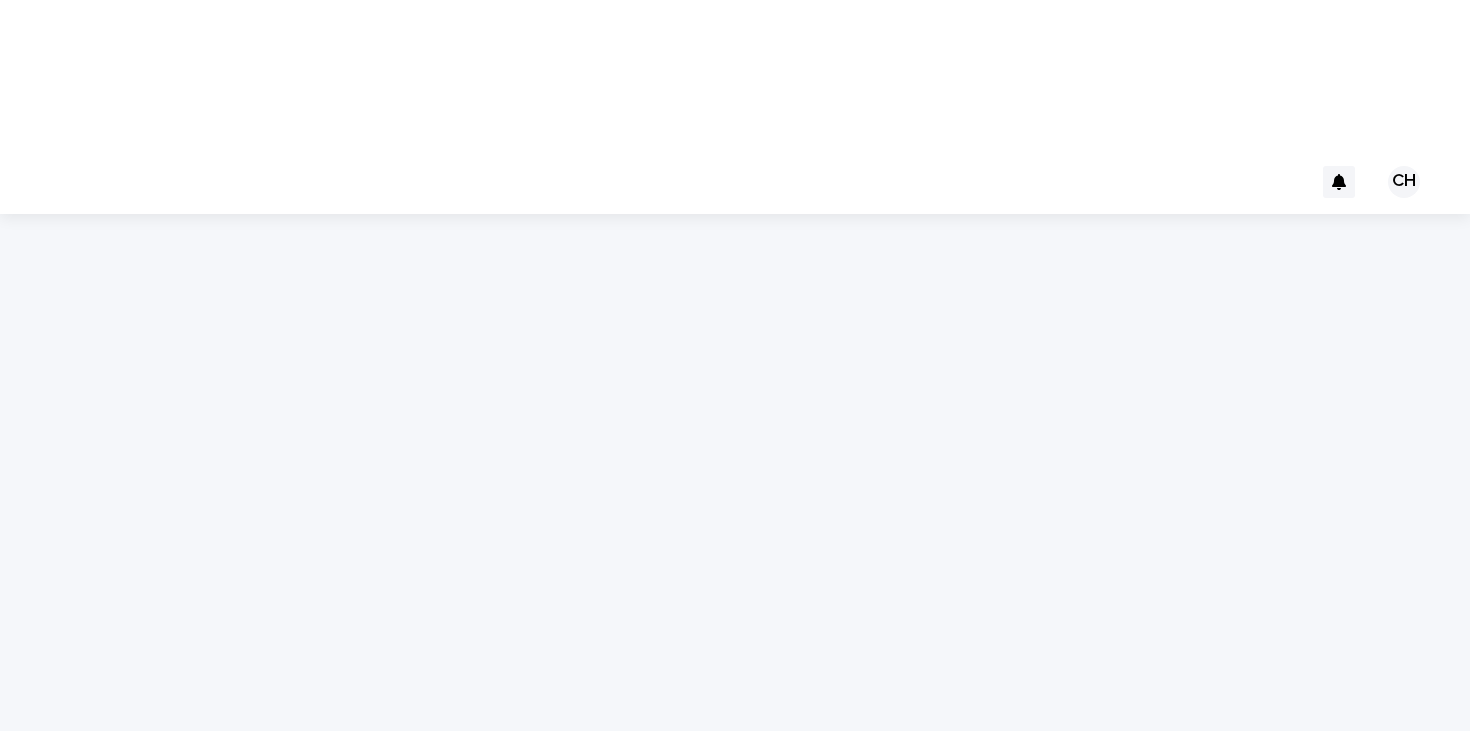 scroll, scrollTop: 0, scrollLeft: 0, axis: both 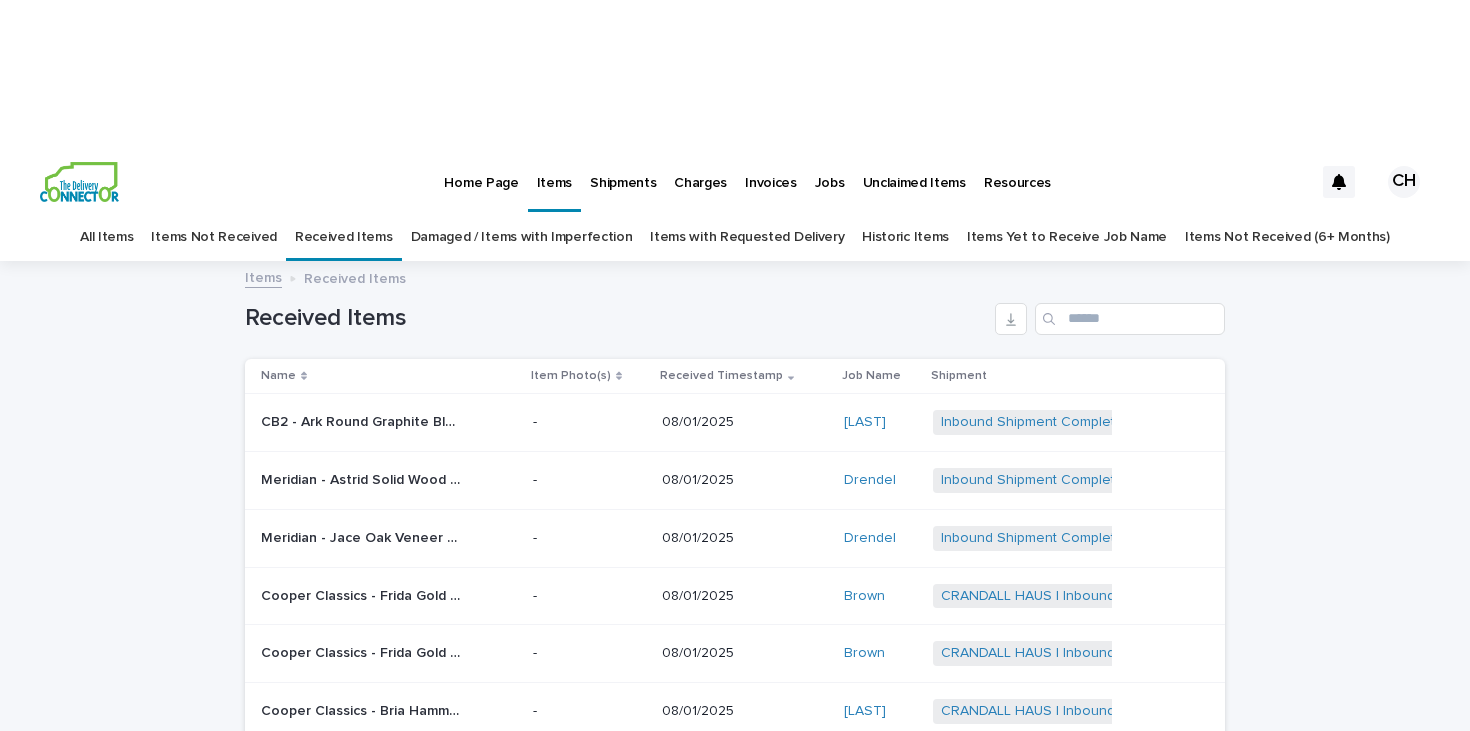 click on "All Items" at bounding box center (106, 237) 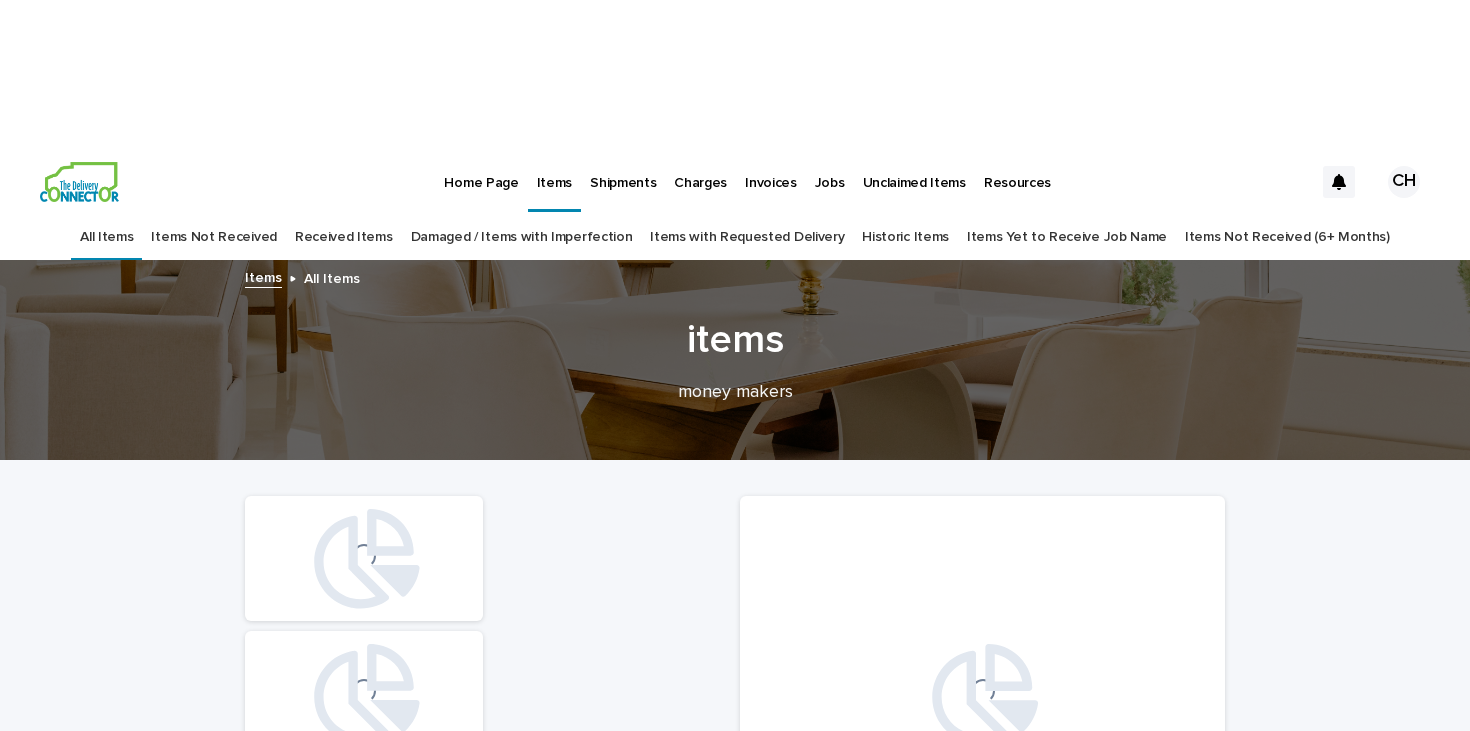 click on "Home Page" at bounding box center (481, 171) 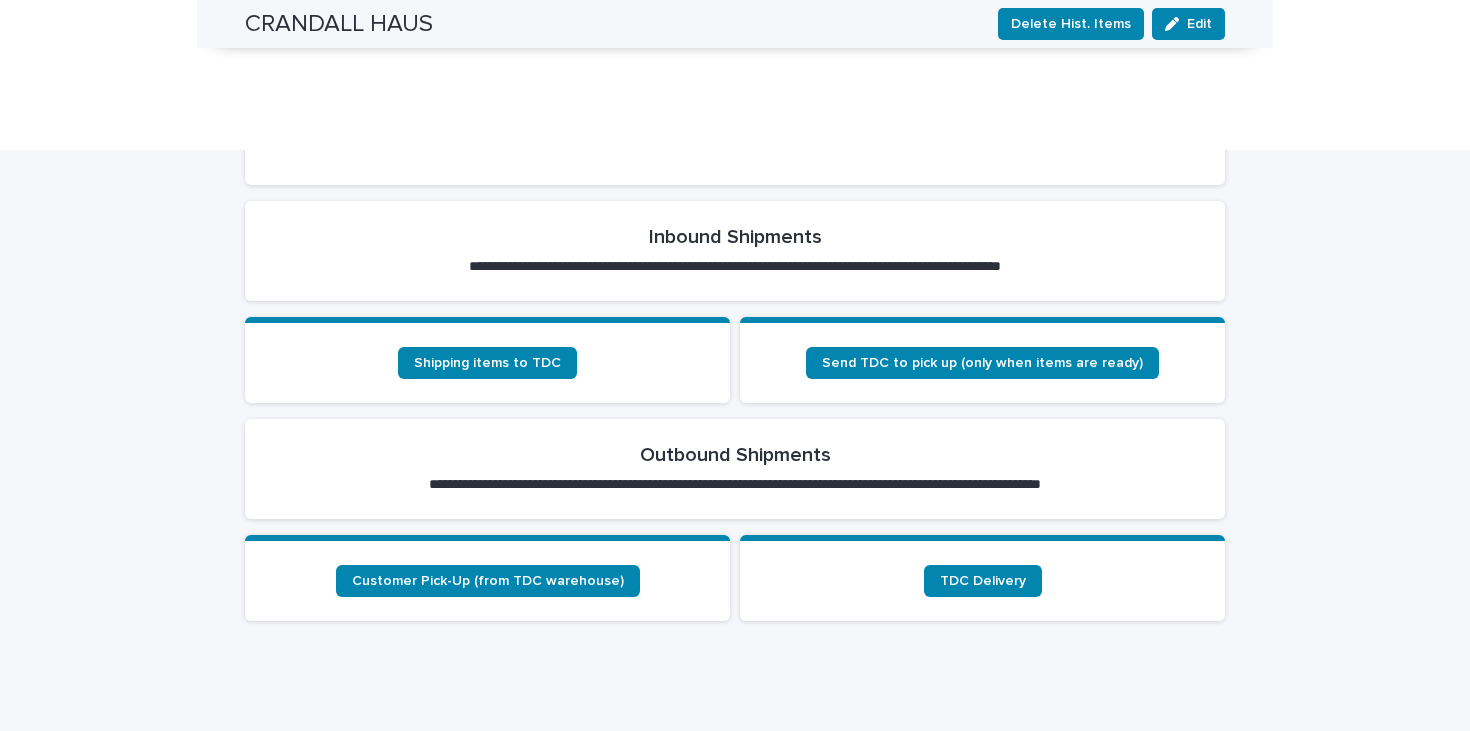 scroll, scrollTop: 685, scrollLeft: 0, axis: vertical 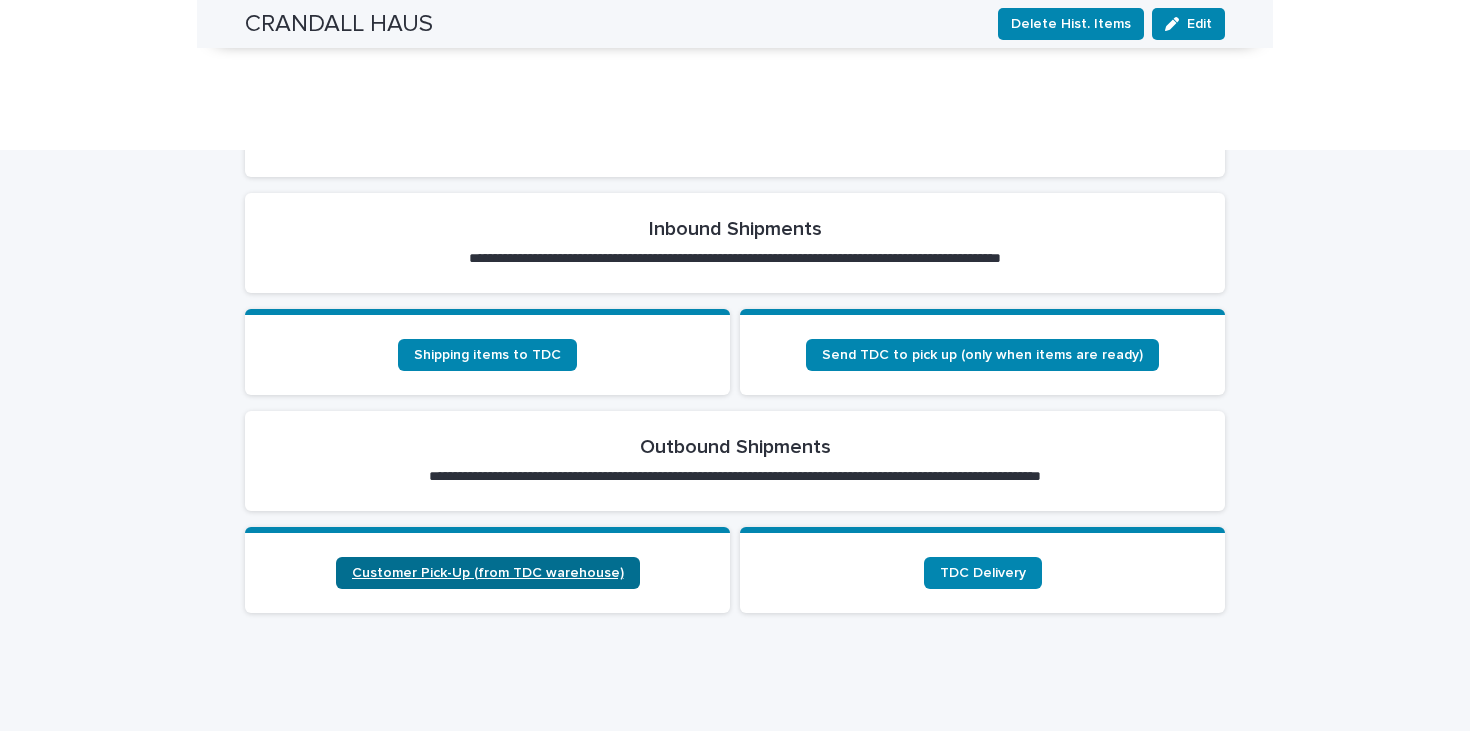click on "Customer Pick-Up (from TDC warehouse)" at bounding box center (488, 573) 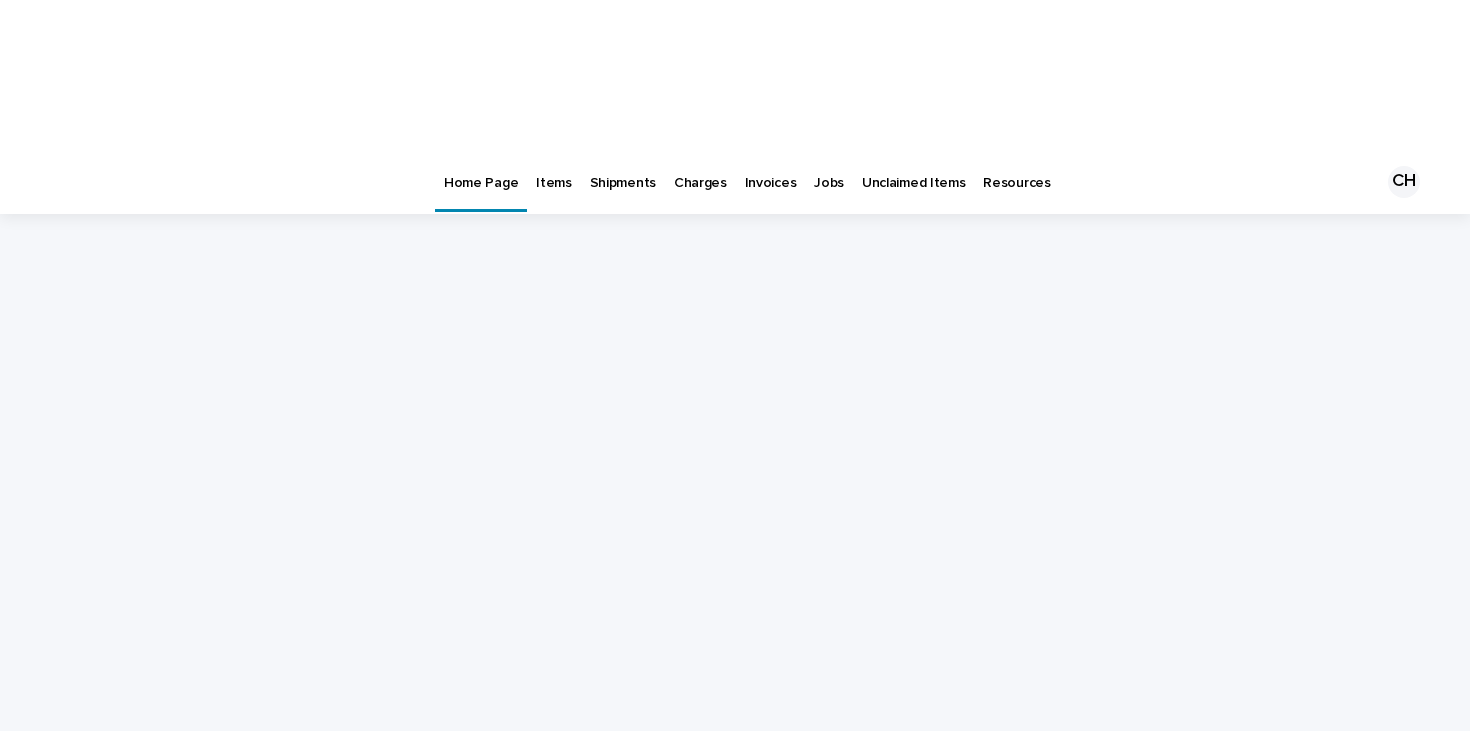 scroll, scrollTop: 0, scrollLeft: 0, axis: both 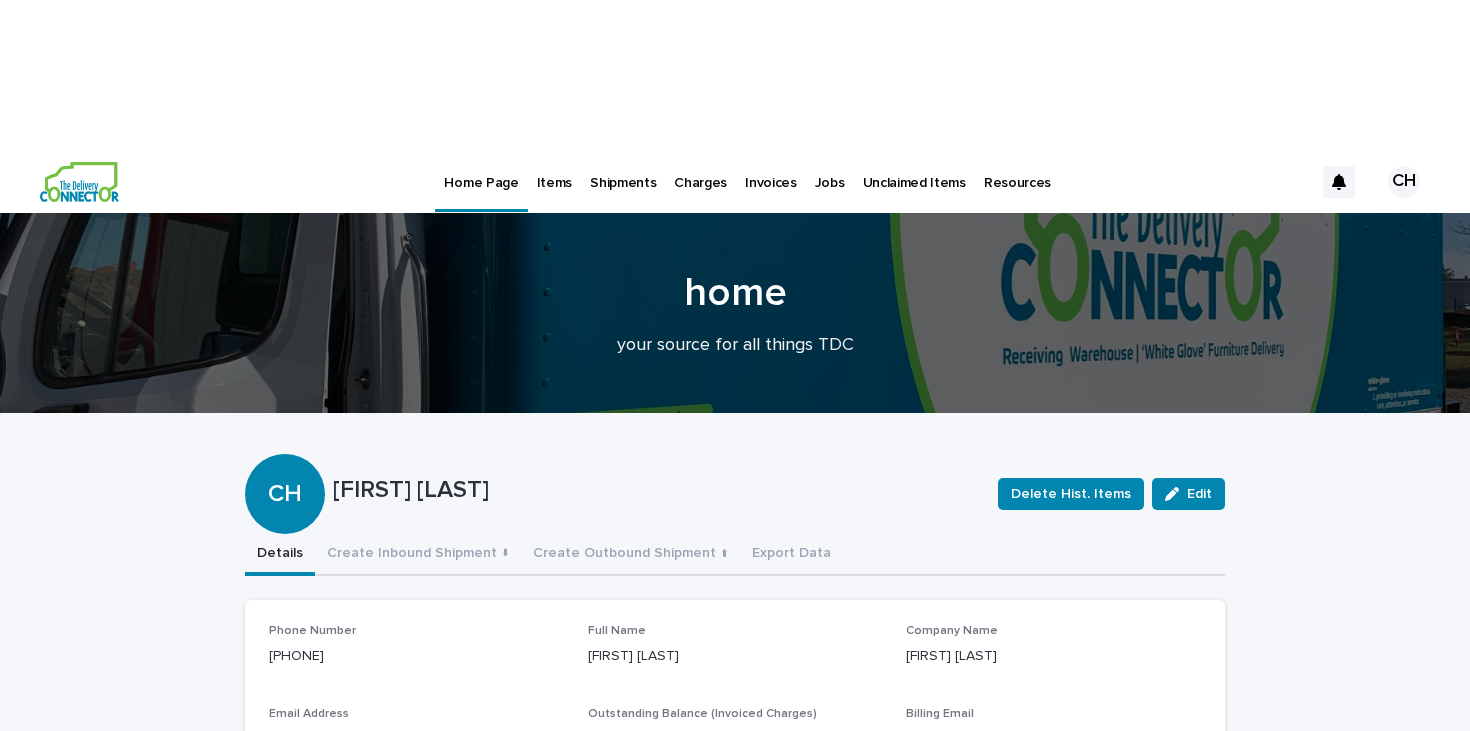 click on "Items" at bounding box center [554, 171] 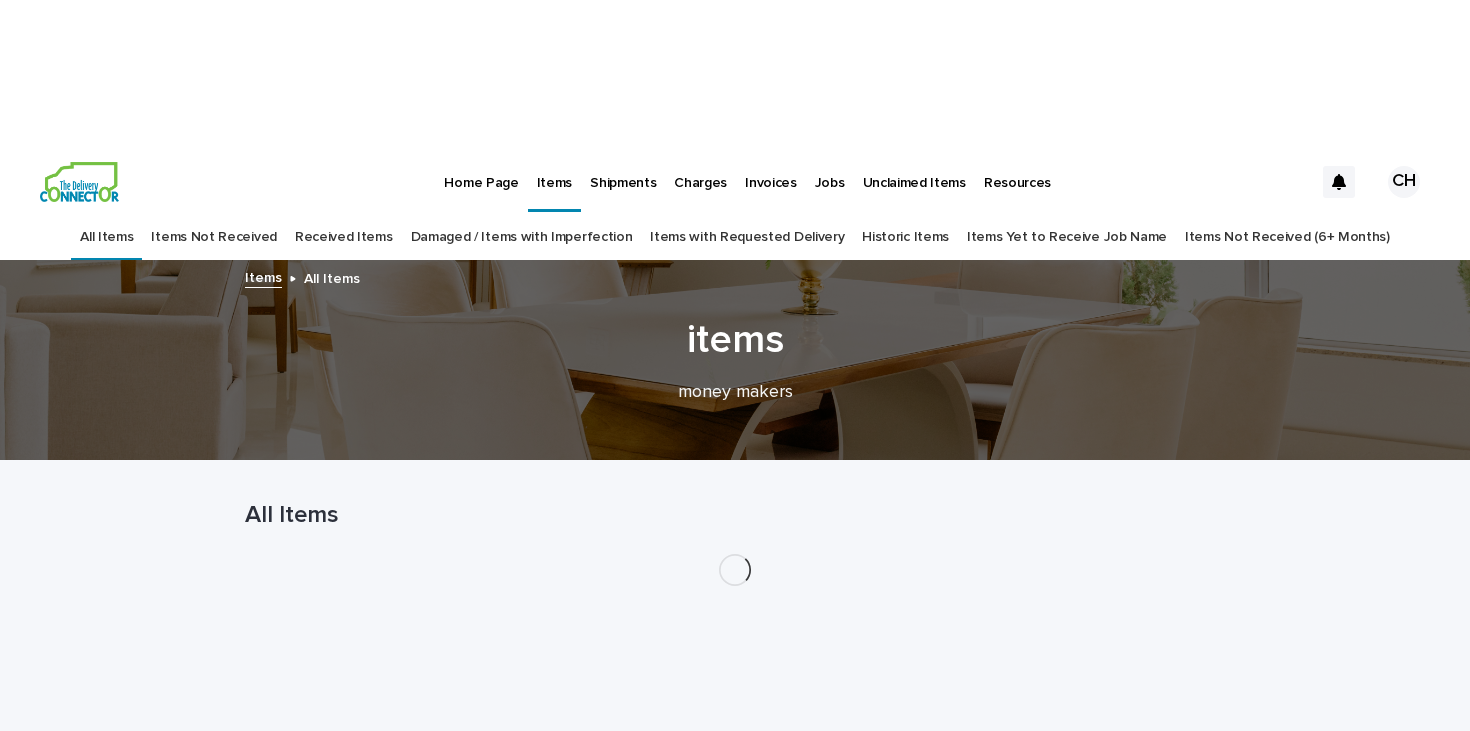 click on "Damaged / Items with Imperfection" at bounding box center [522, 237] 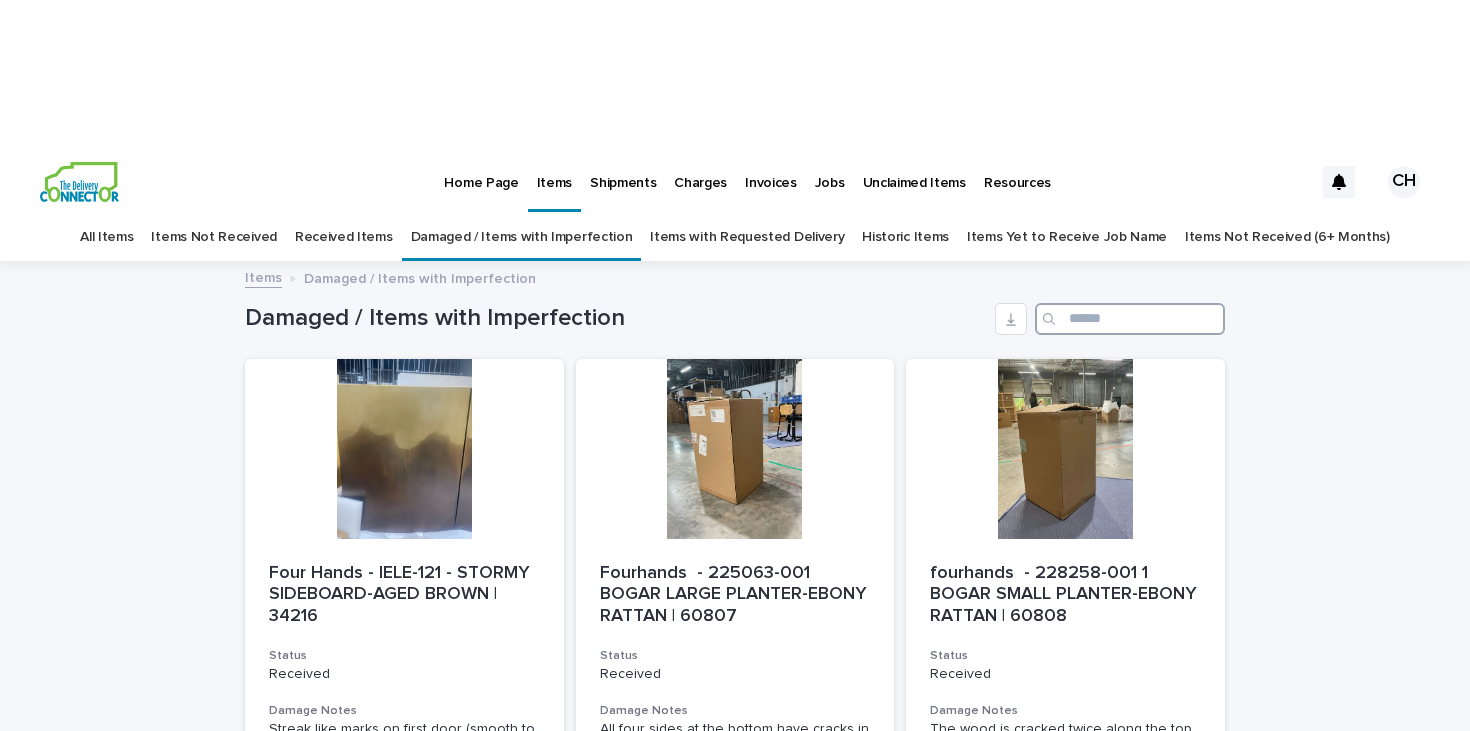 click at bounding box center [1130, 319] 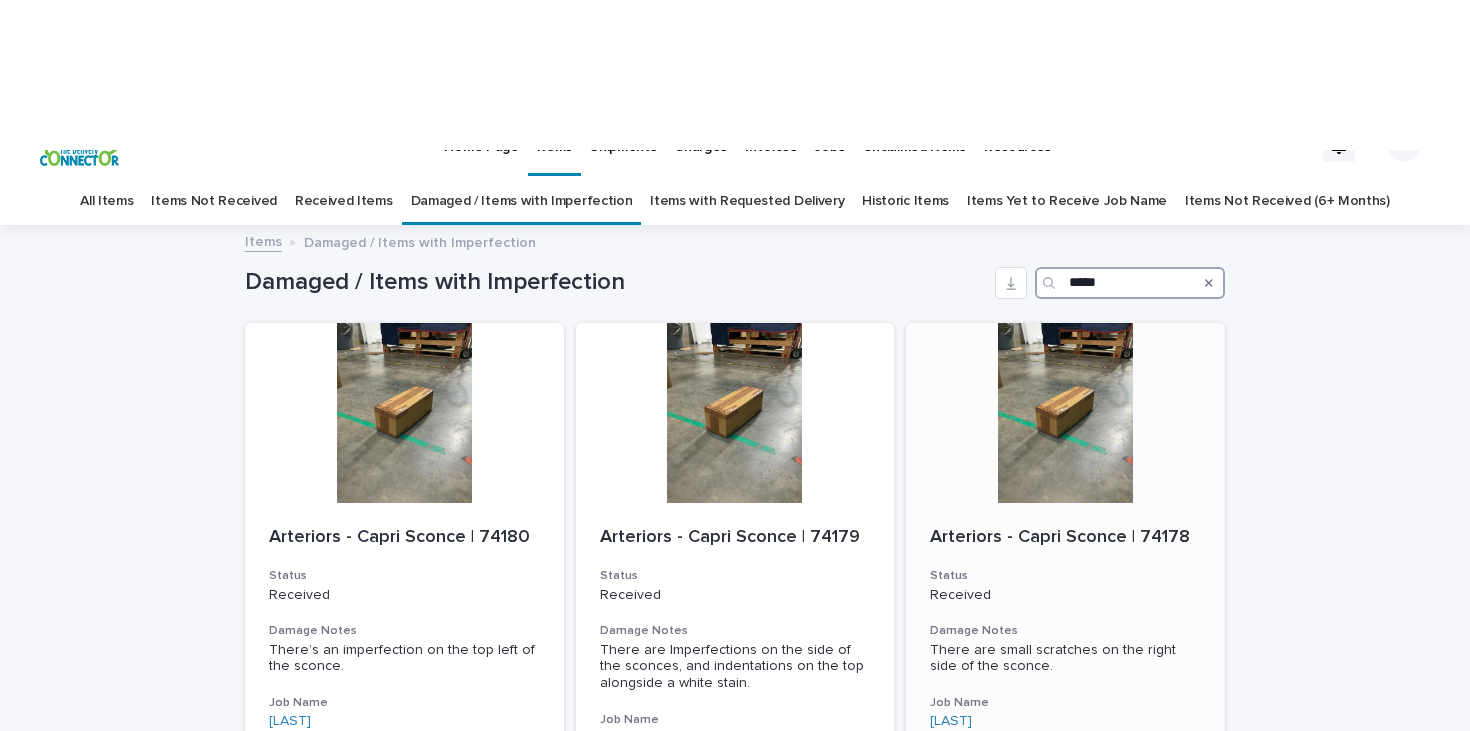 scroll, scrollTop: 25, scrollLeft: 0, axis: vertical 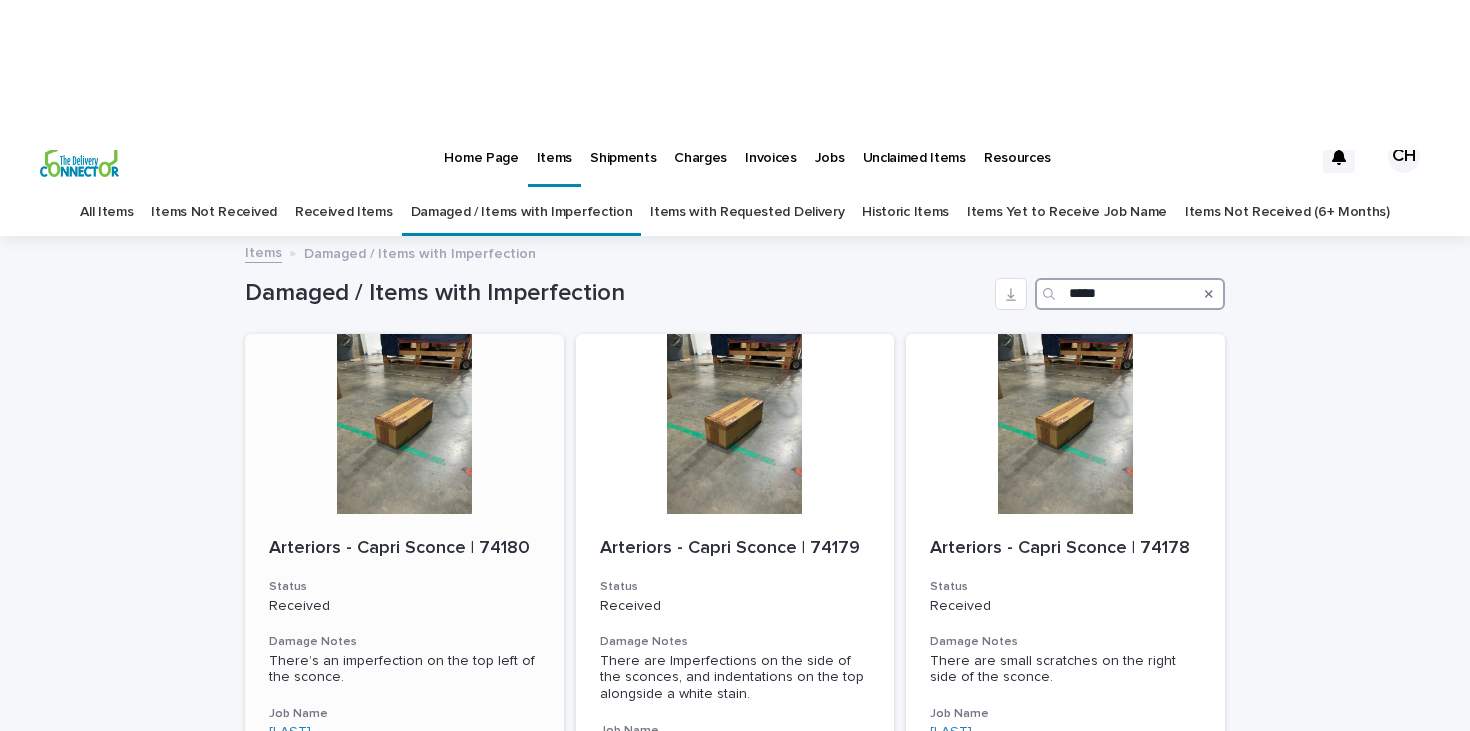 type on "*****" 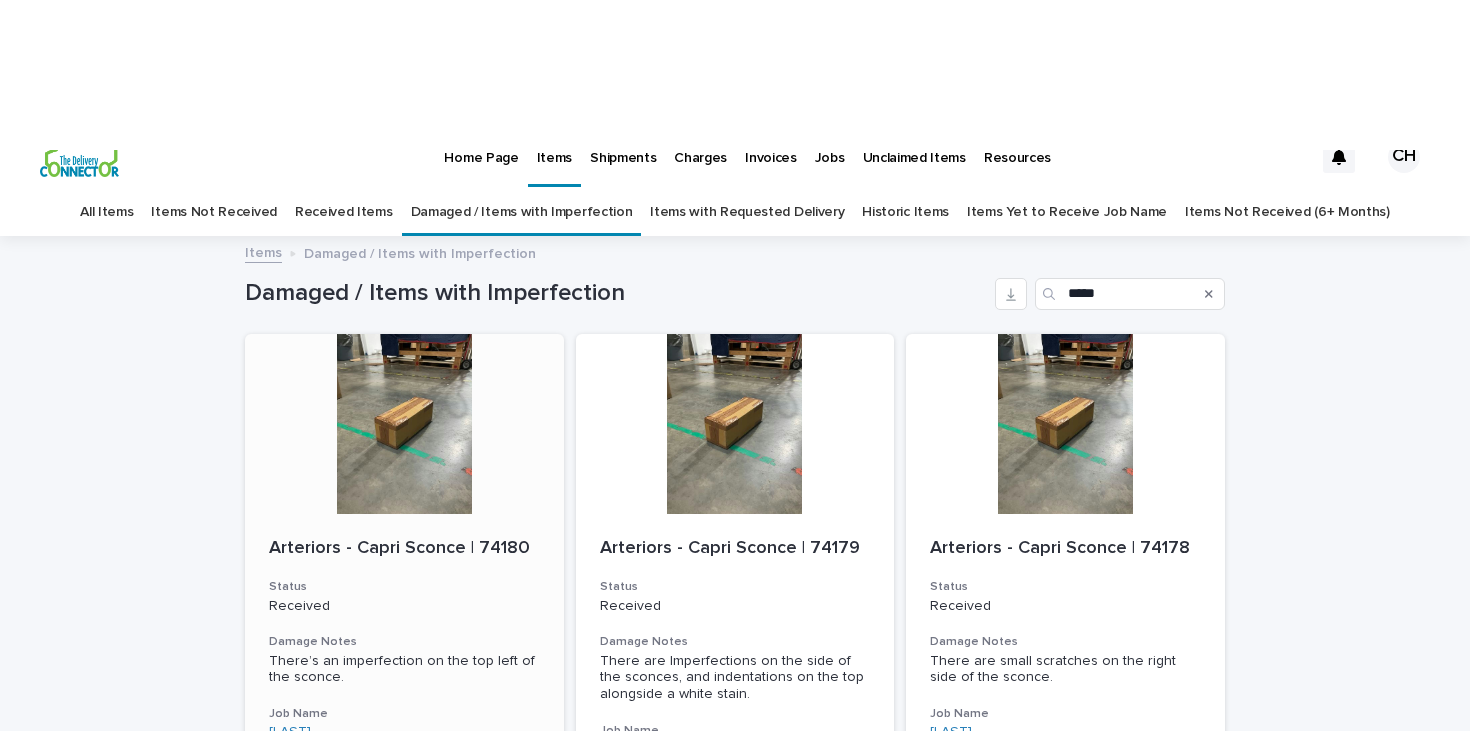 click at bounding box center [404, 424] 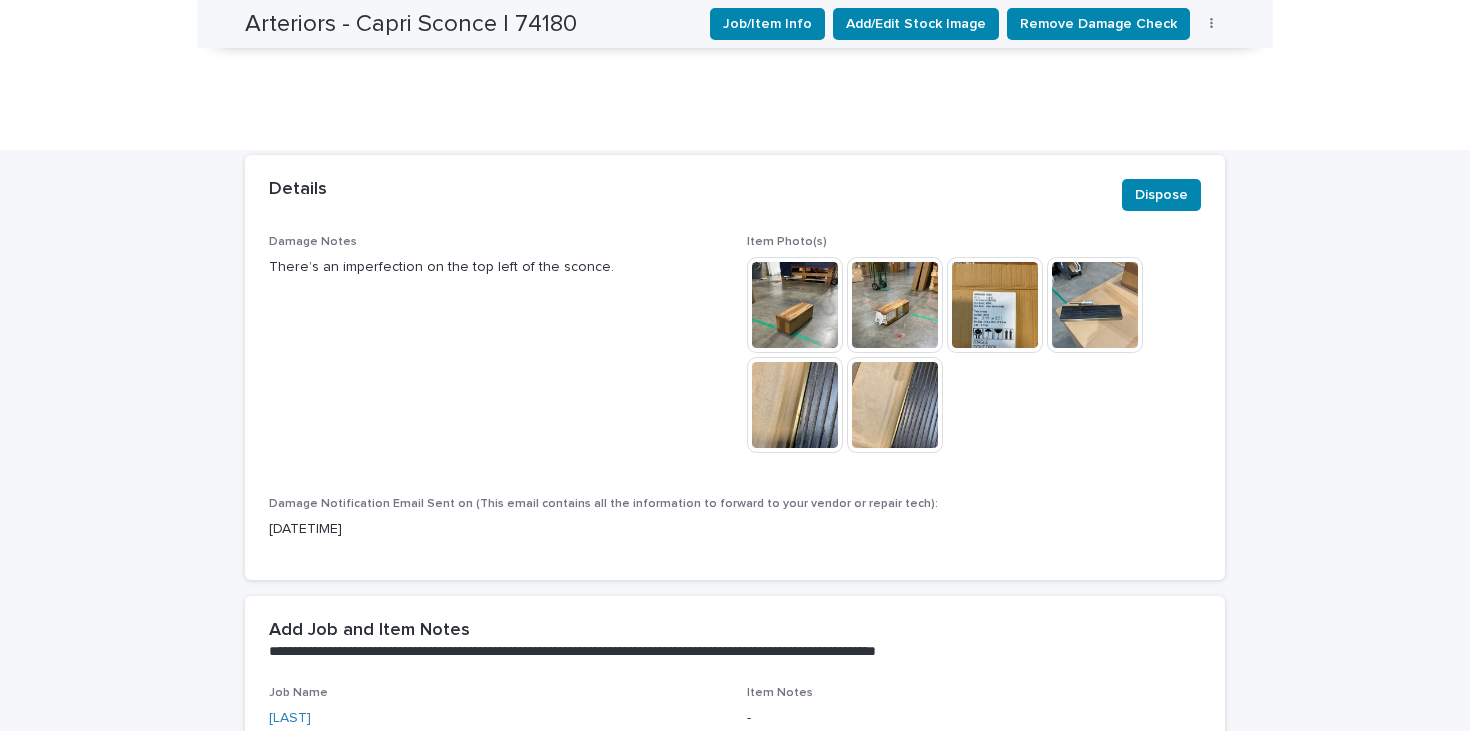 scroll, scrollTop: 569, scrollLeft: 0, axis: vertical 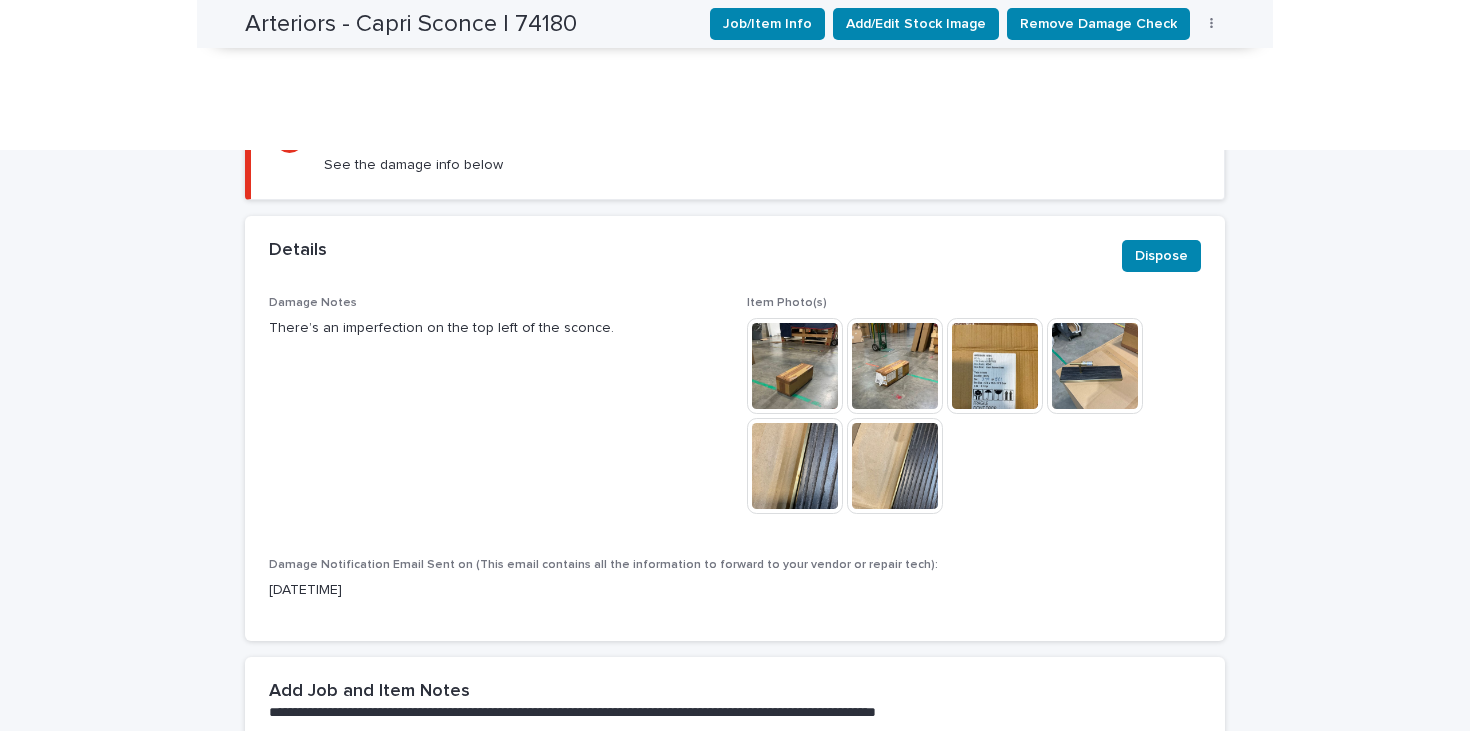 click at bounding box center [795, 366] 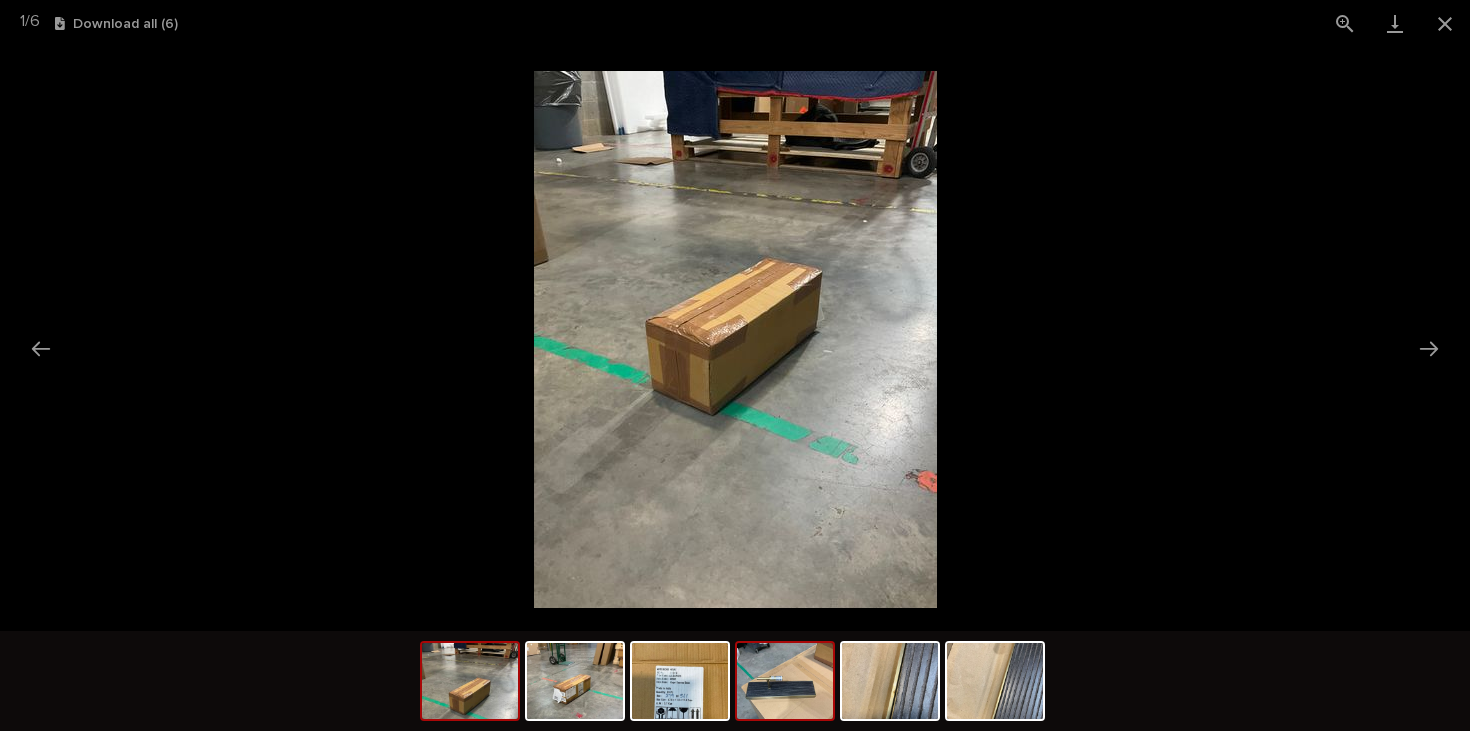 click at bounding box center [785, 681] 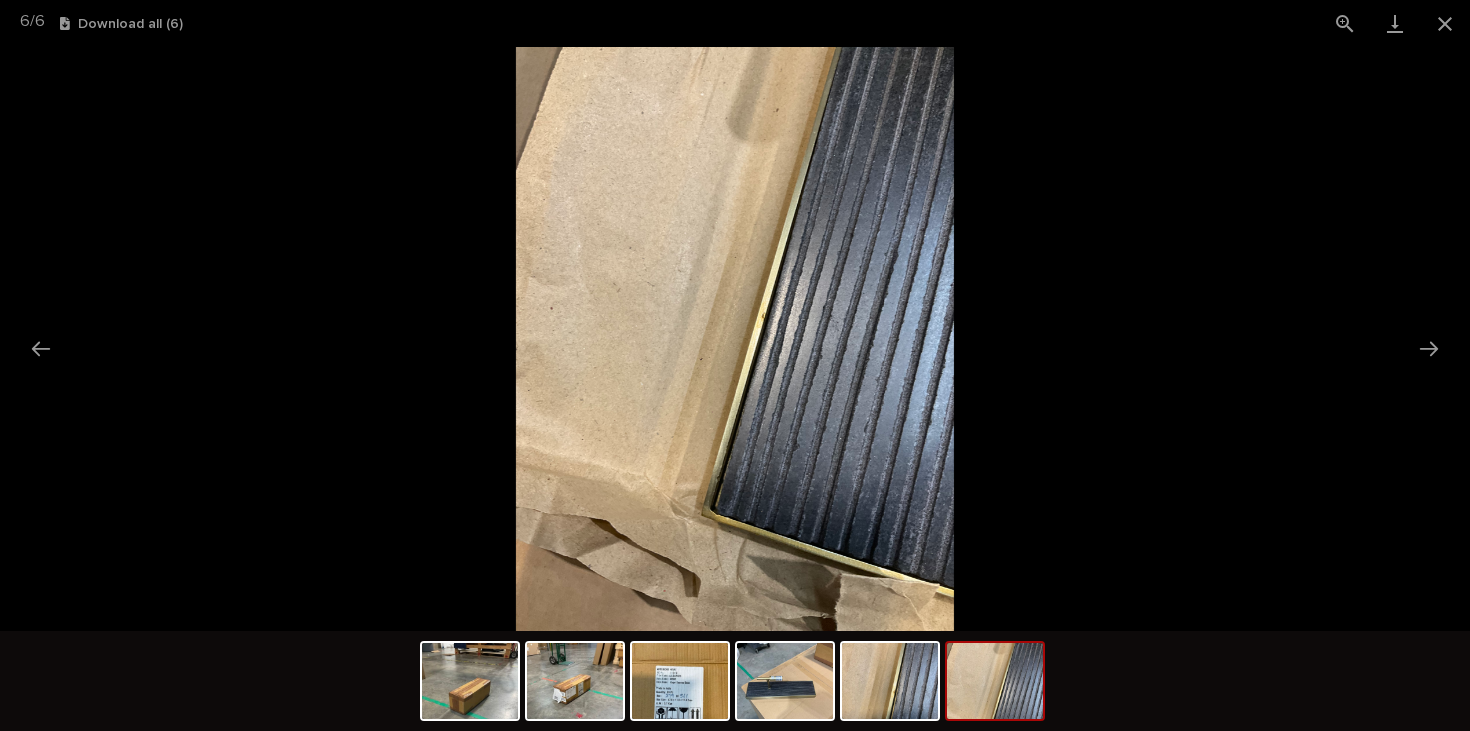 scroll, scrollTop: 0, scrollLeft: 0, axis: both 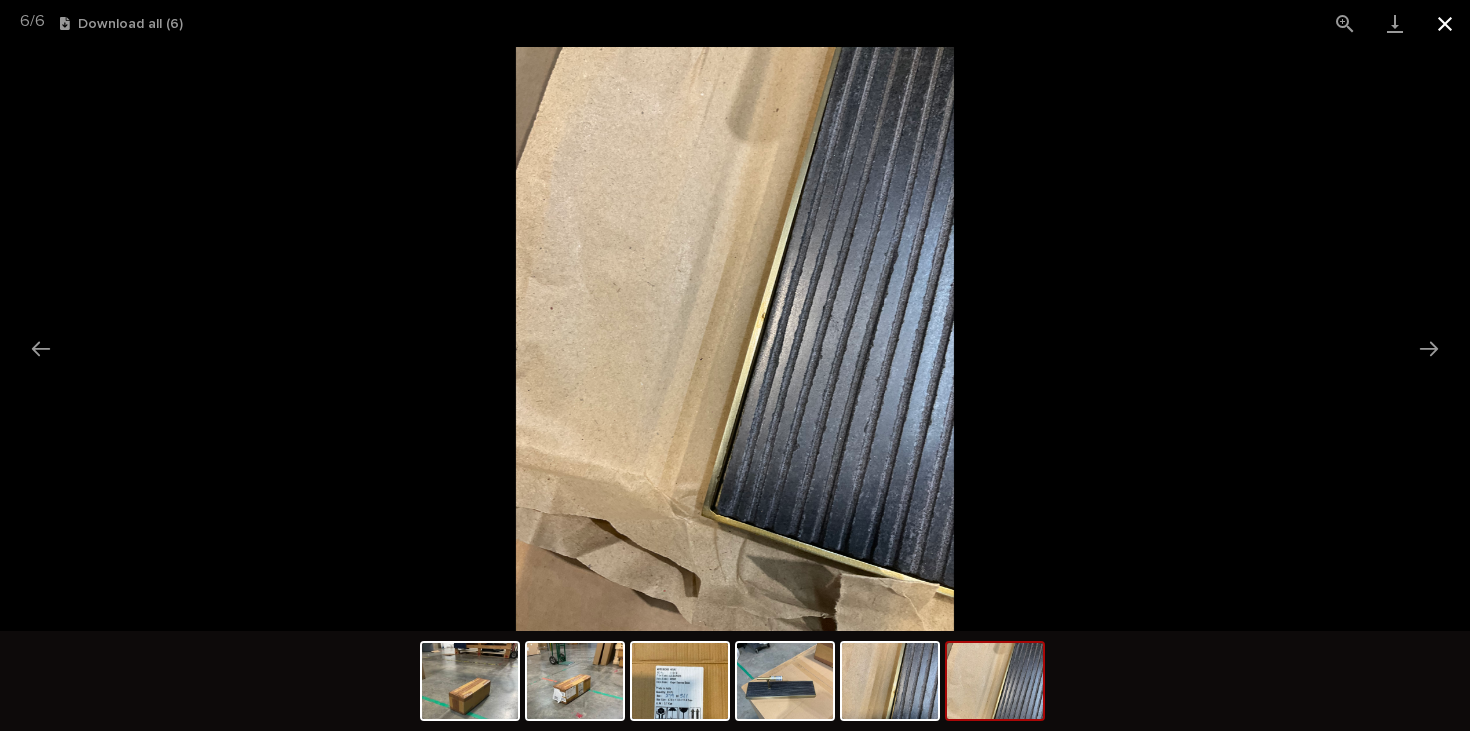 click at bounding box center (1445, 23) 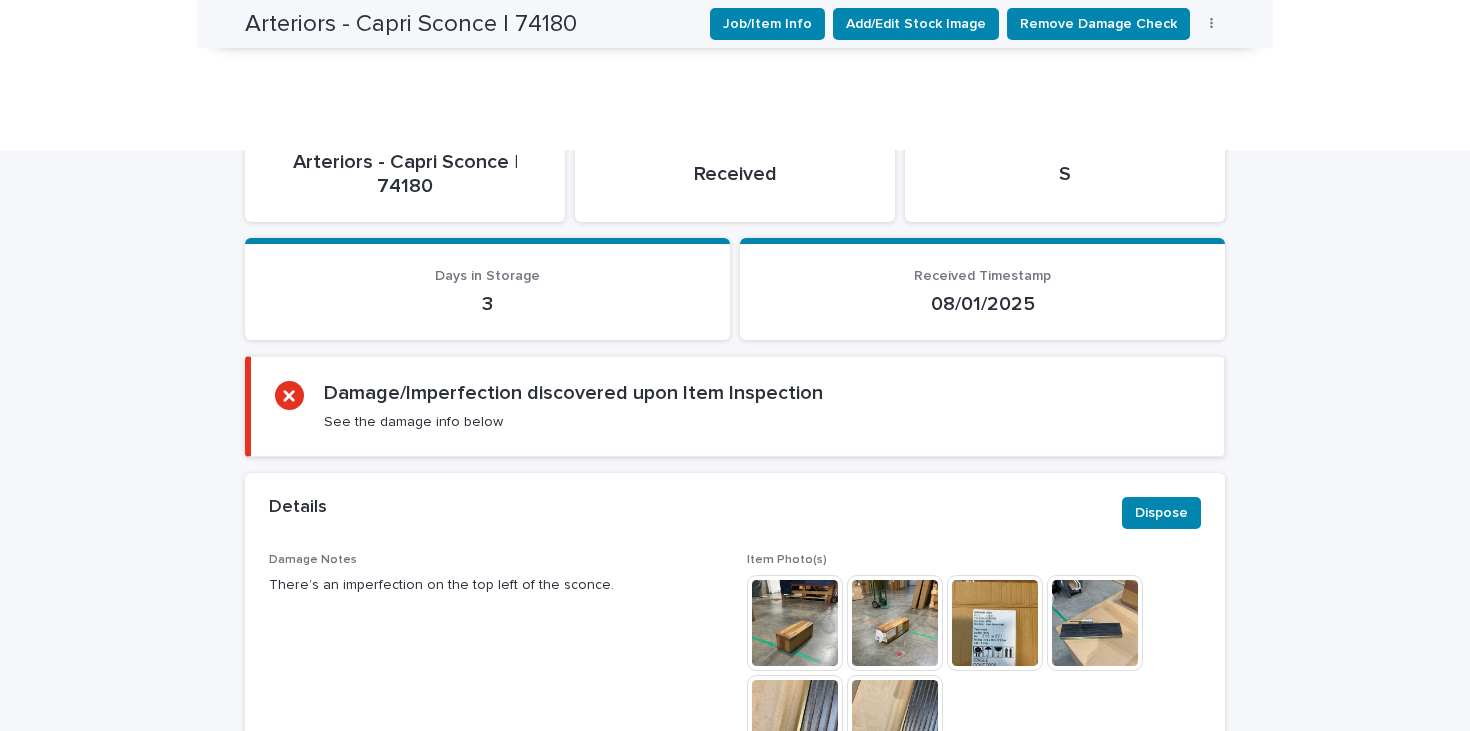 scroll, scrollTop: 249, scrollLeft: 0, axis: vertical 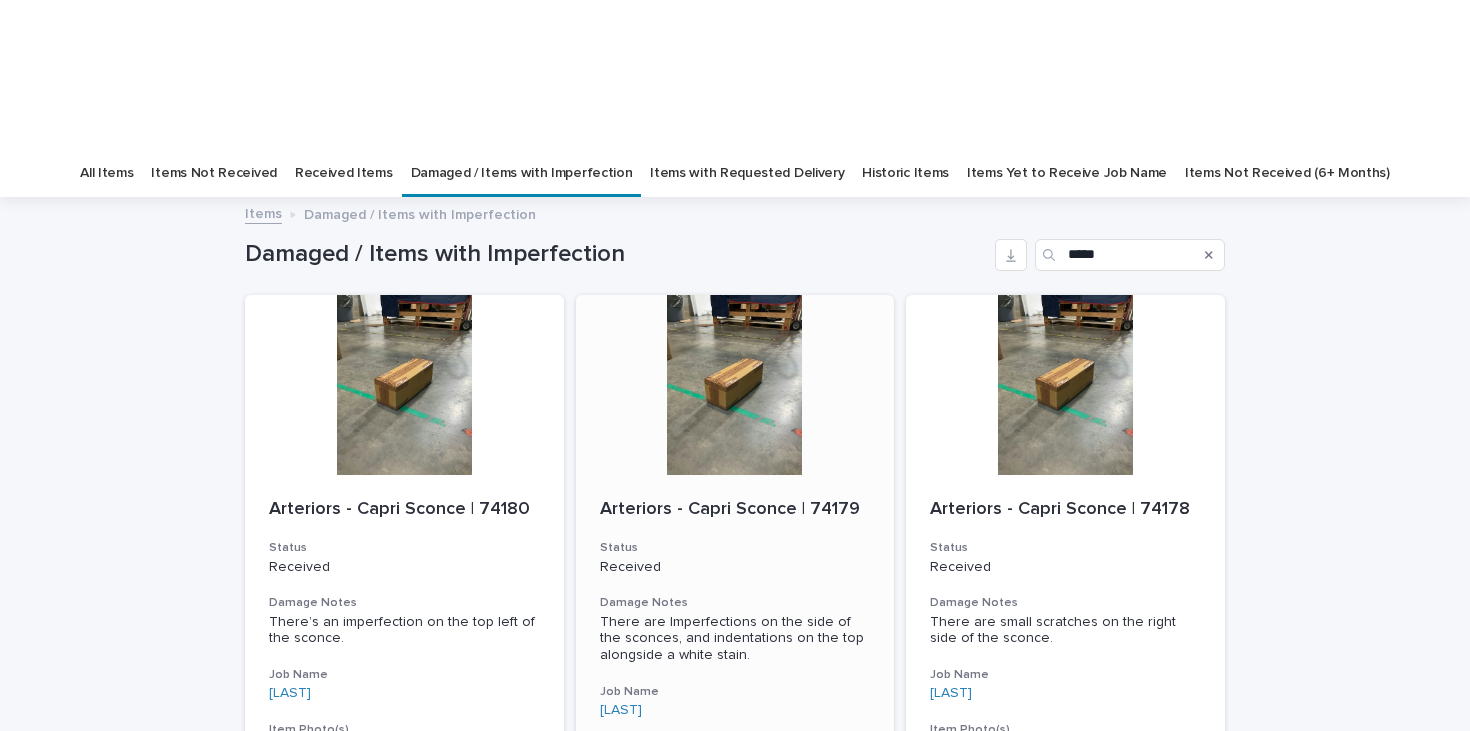 click at bounding box center (735, 385) 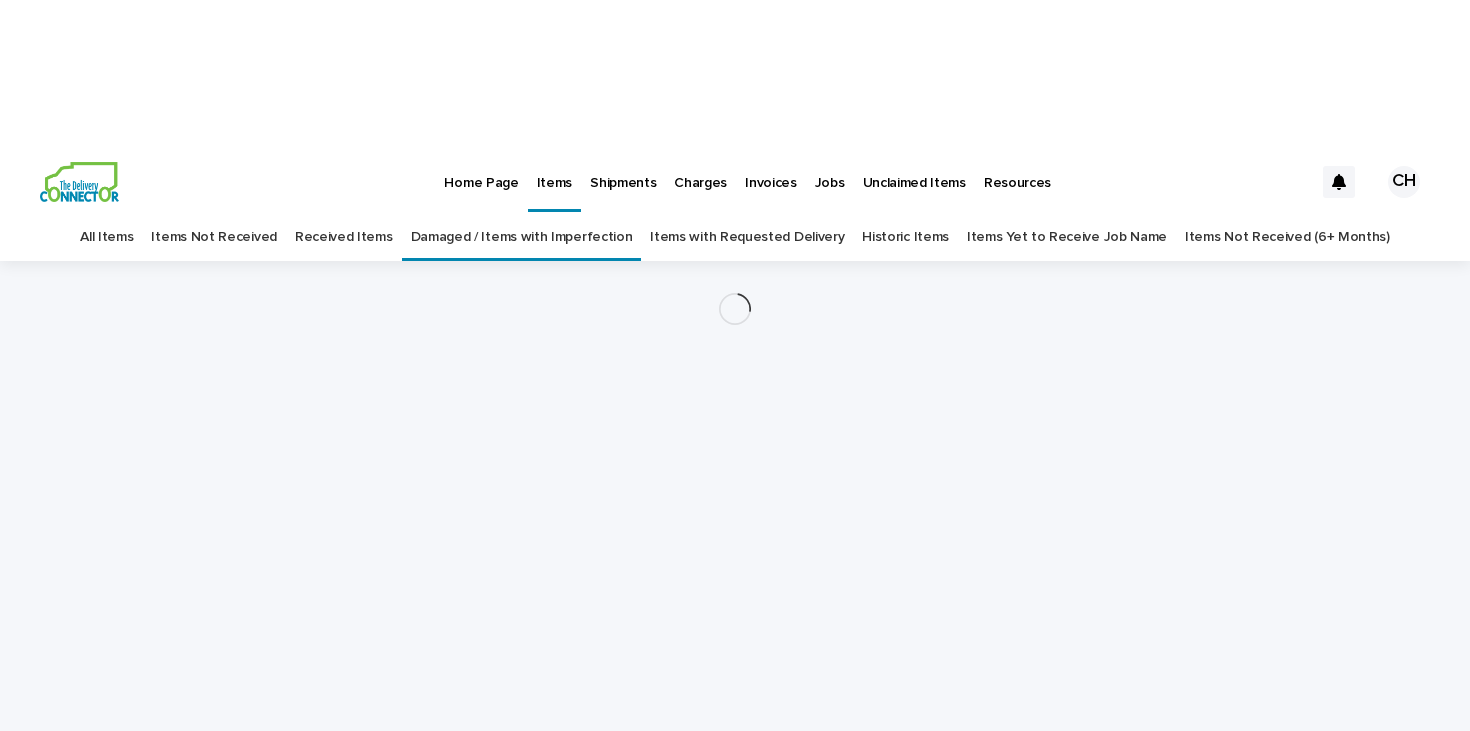 scroll, scrollTop: 0, scrollLeft: 0, axis: both 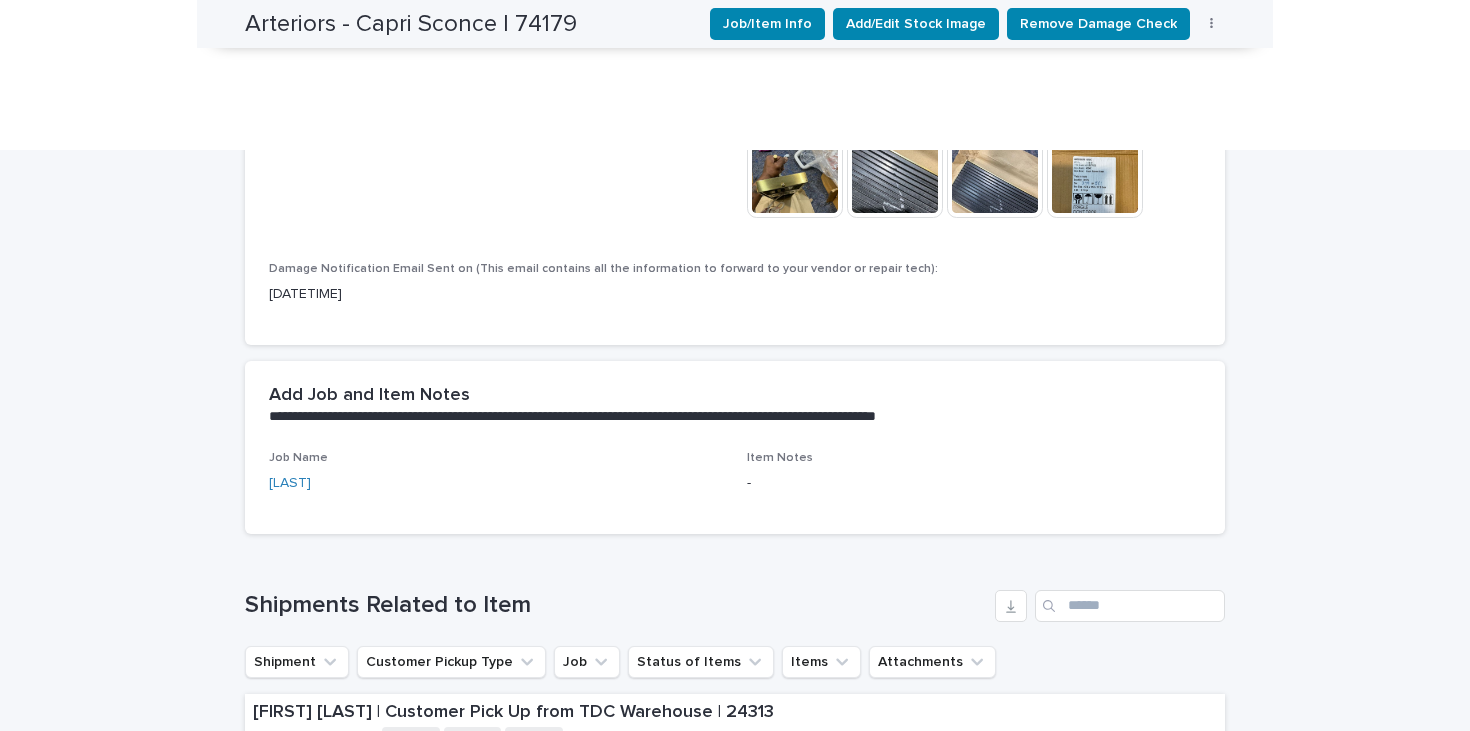 click on "**********" at bounding box center (735, 405) 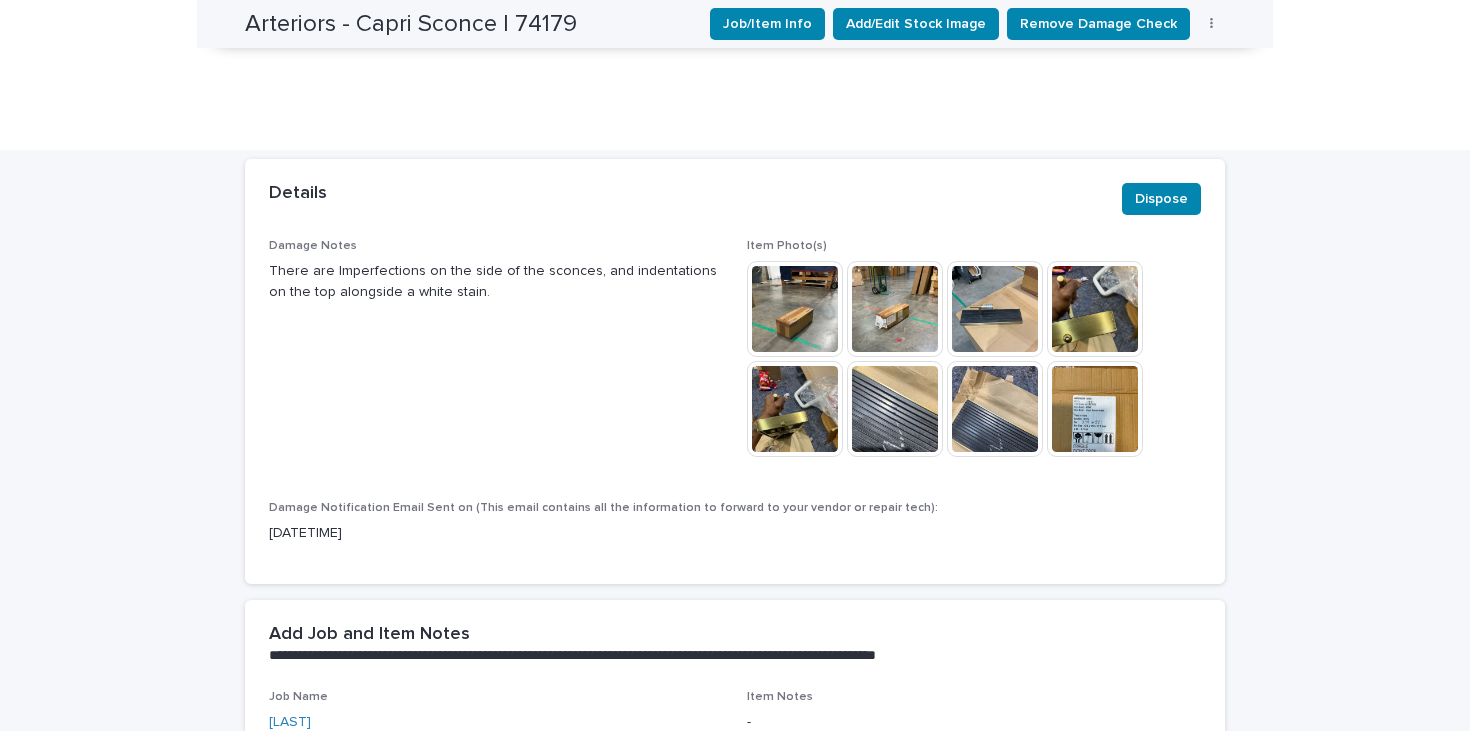 scroll, scrollTop: 596, scrollLeft: 0, axis: vertical 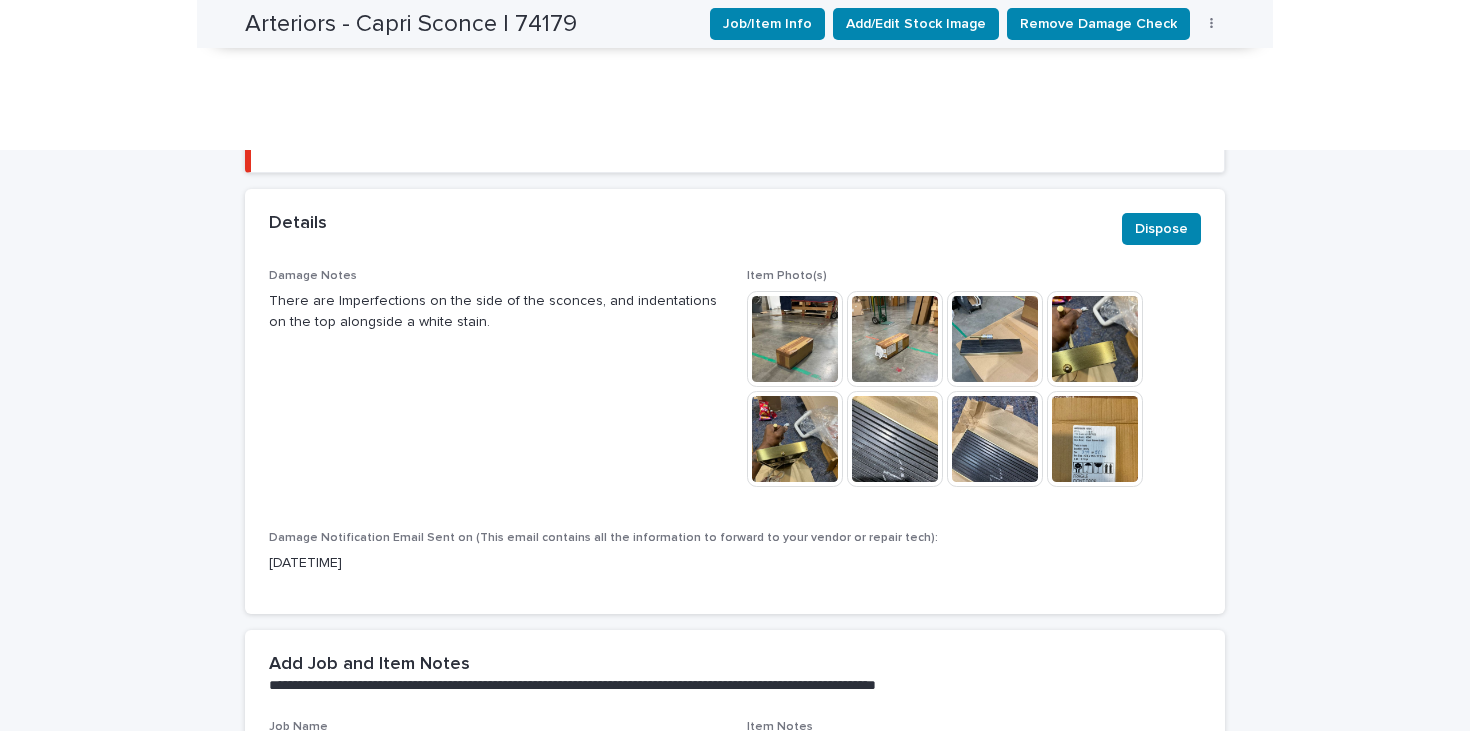 click at bounding box center [995, 339] 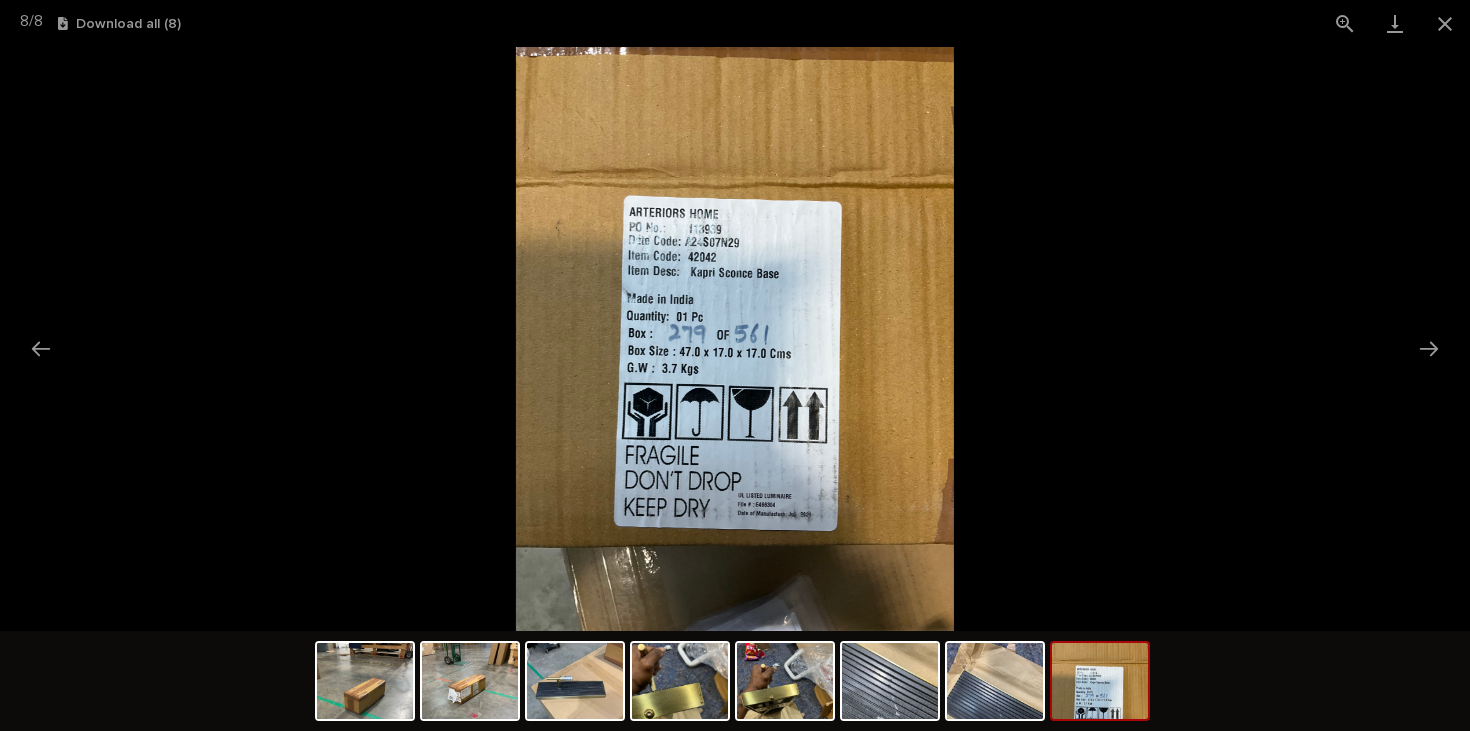 scroll, scrollTop: 0, scrollLeft: 0, axis: both 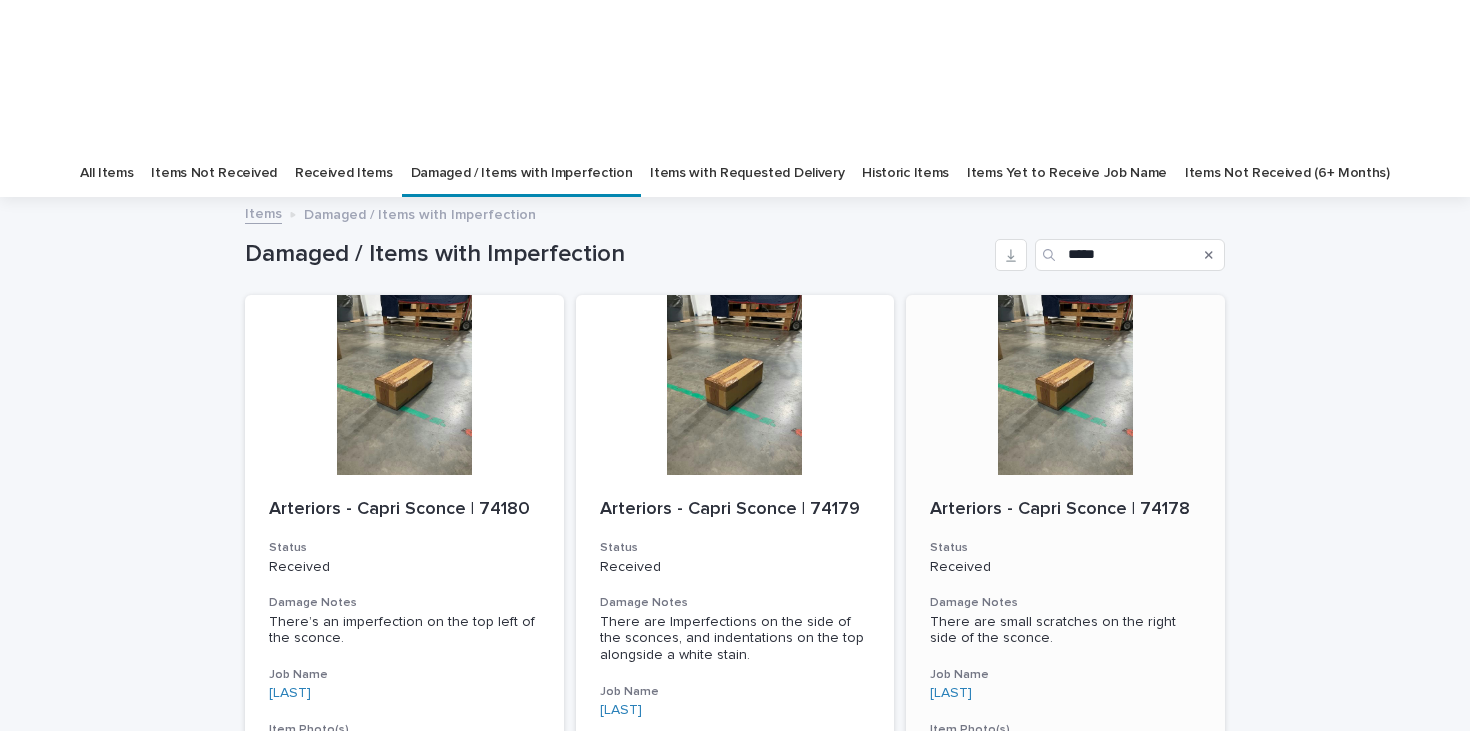 click at bounding box center [1065, 385] 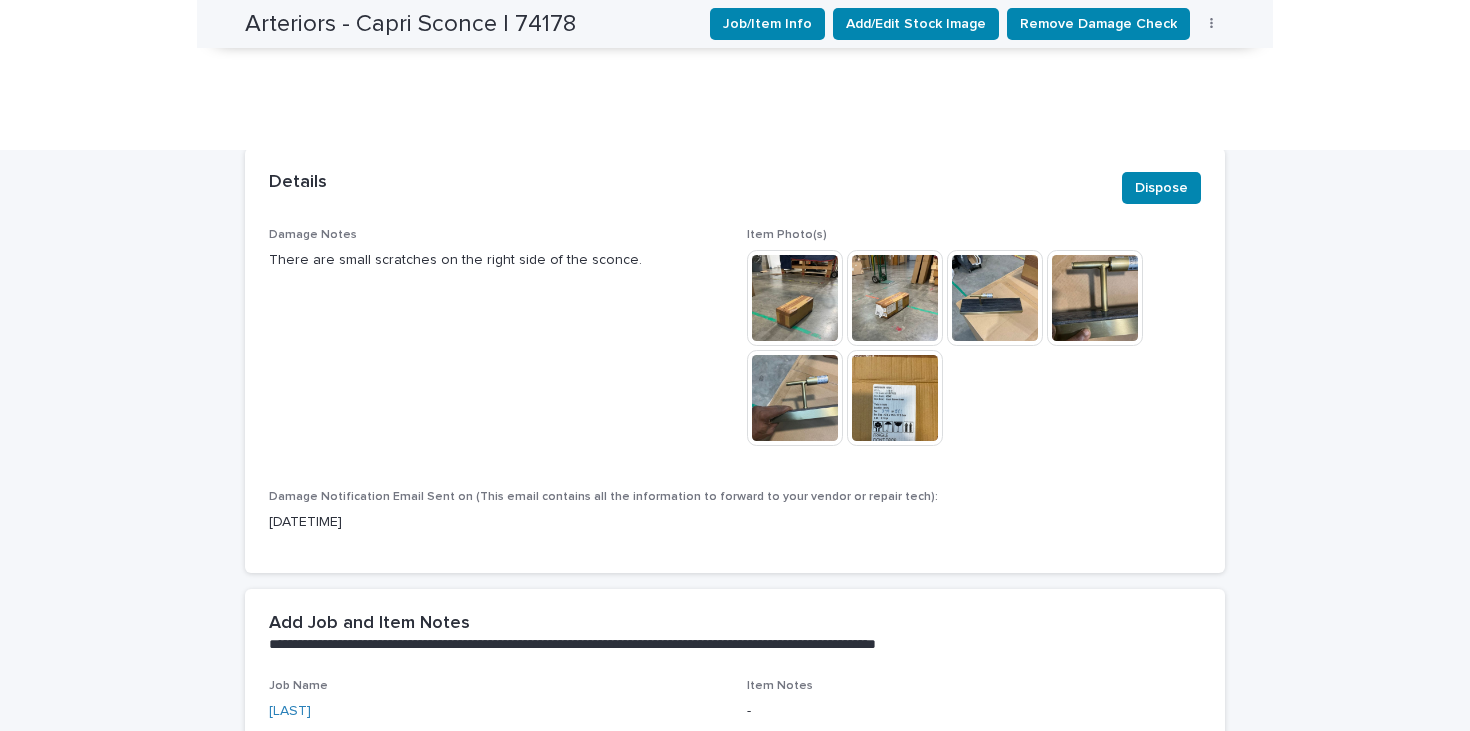 scroll, scrollTop: 617, scrollLeft: 0, axis: vertical 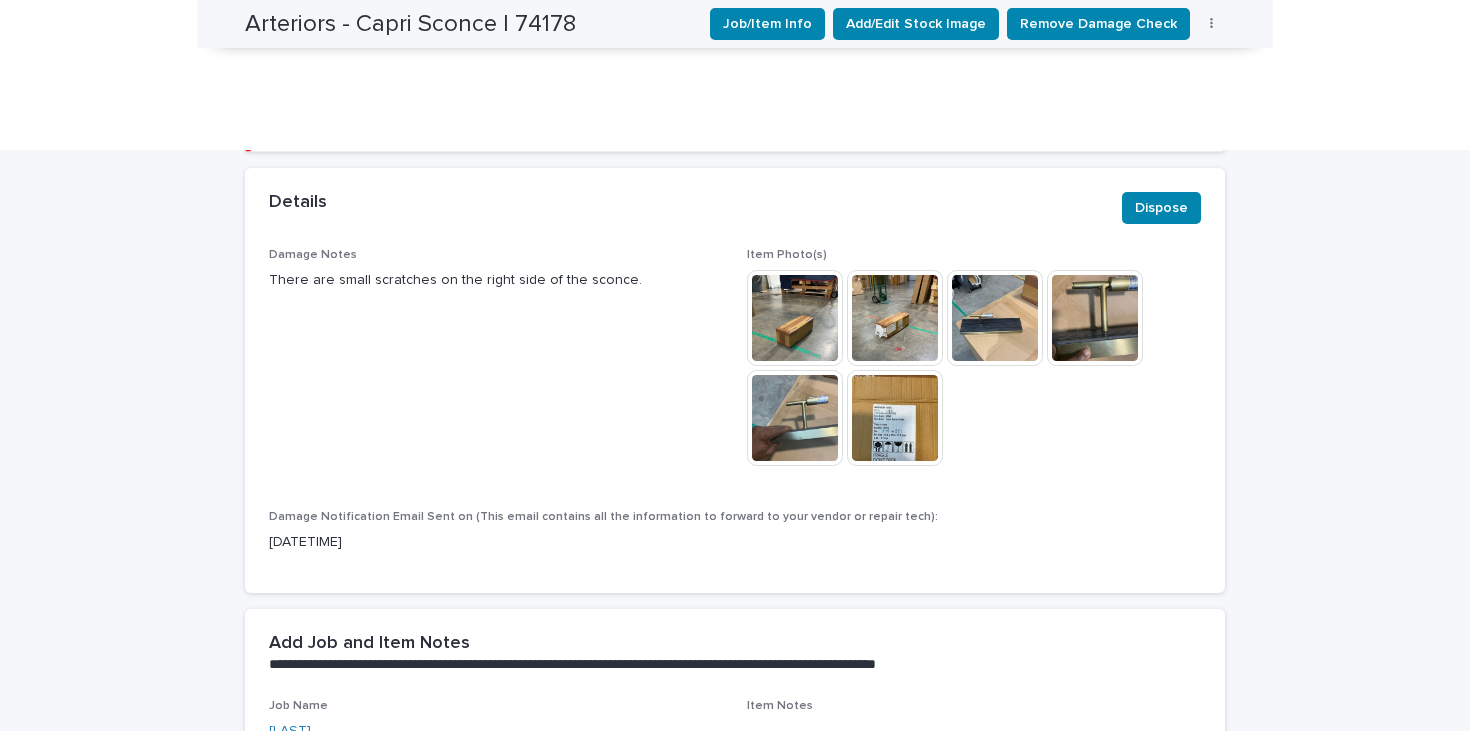 click at bounding box center [995, 318] 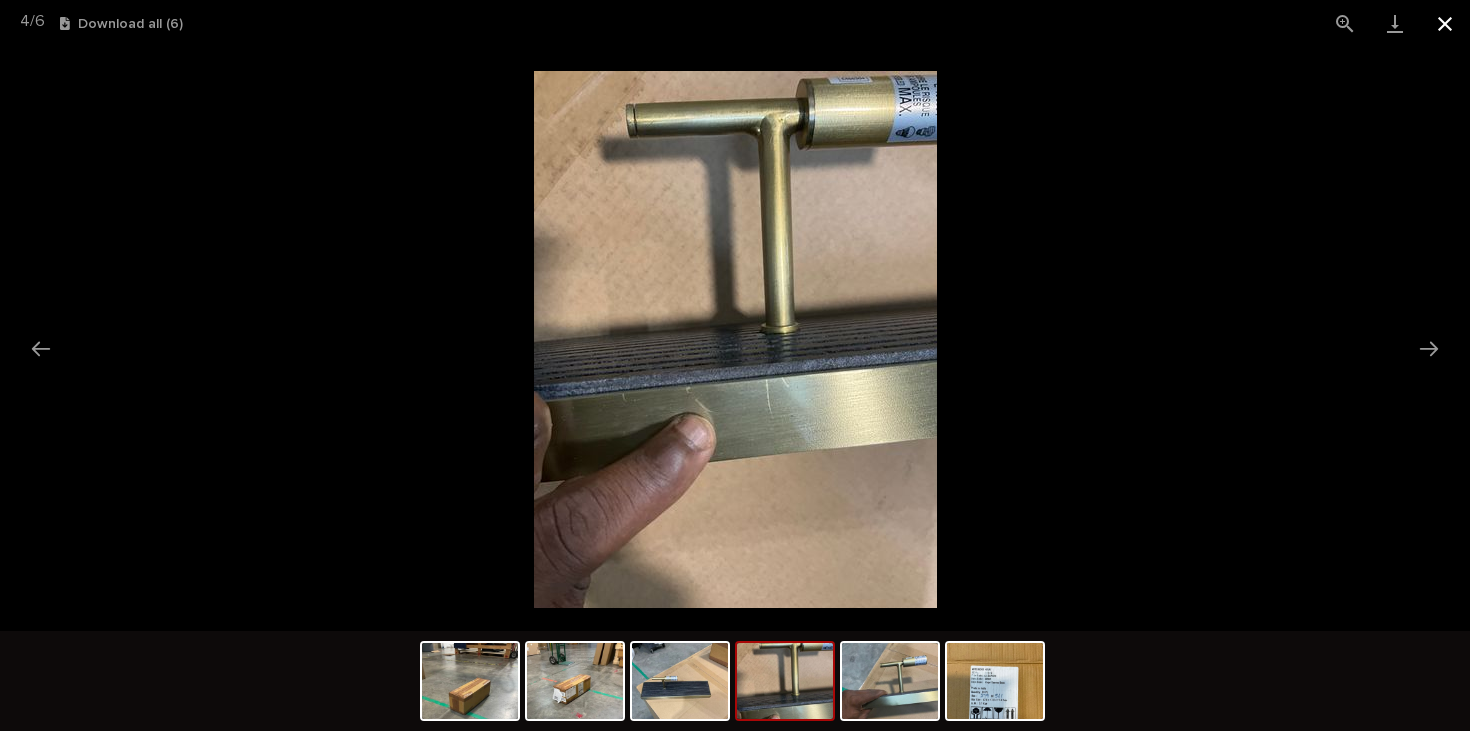click at bounding box center (1445, 23) 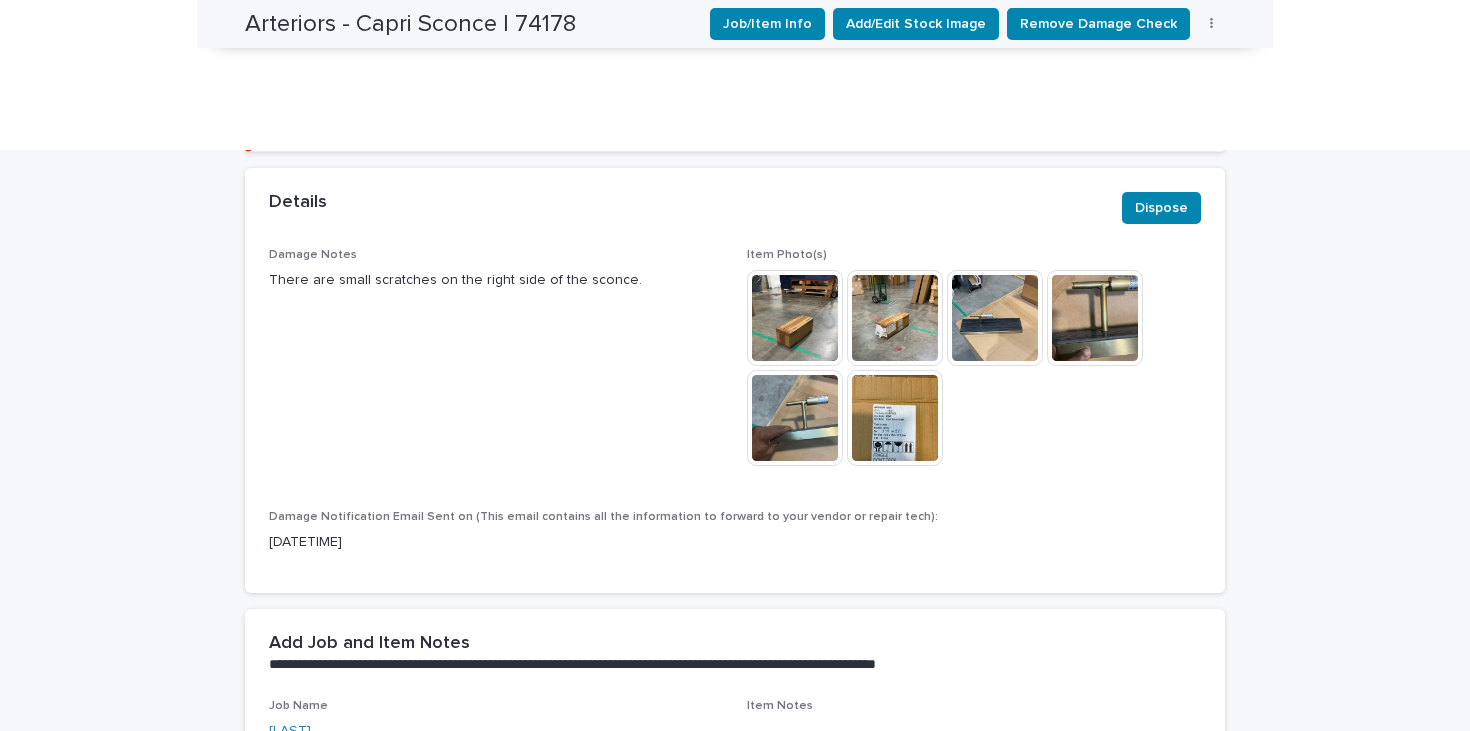 scroll, scrollTop: 0, scrollLeft: 0, axis: both 